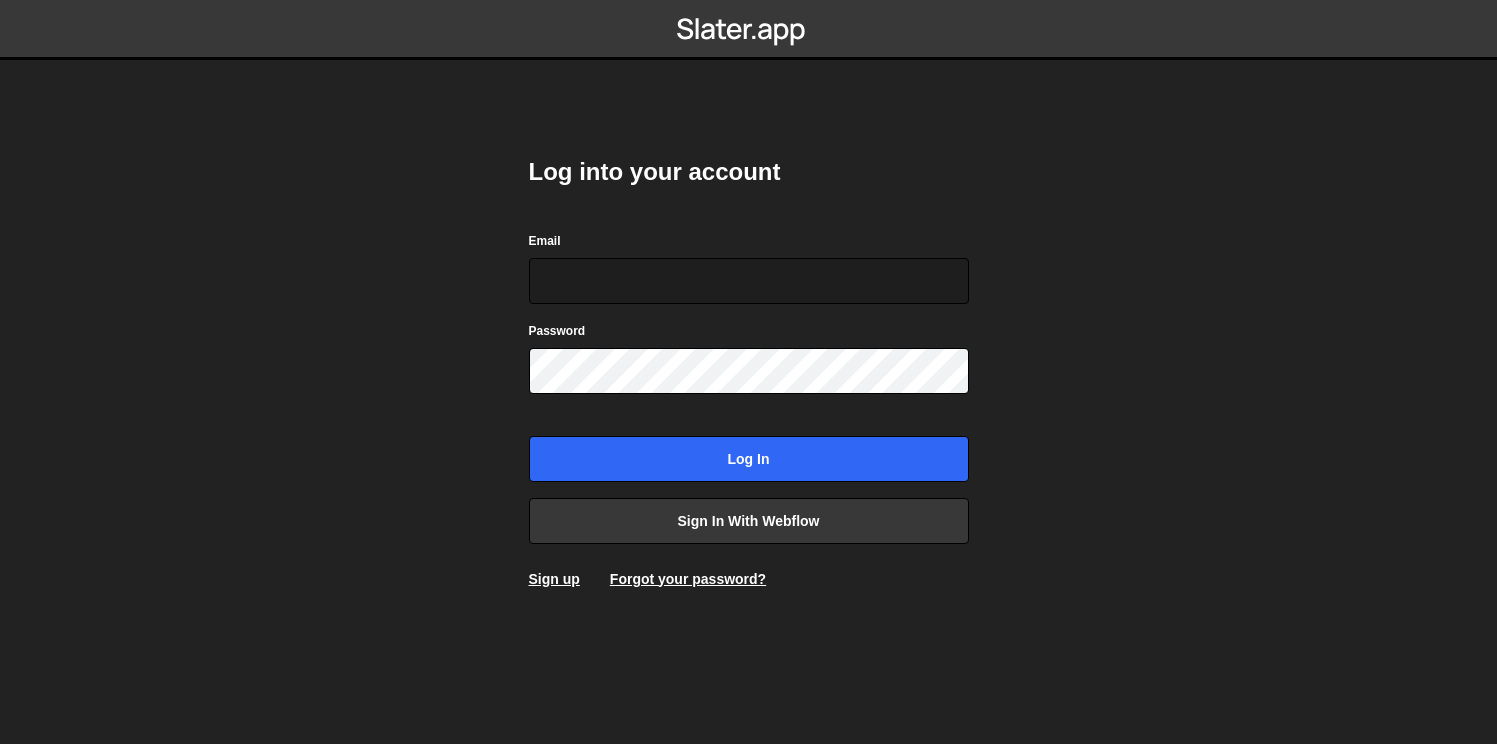 scroll, scrollTop: 0, scrollLeft: 0, axis: both 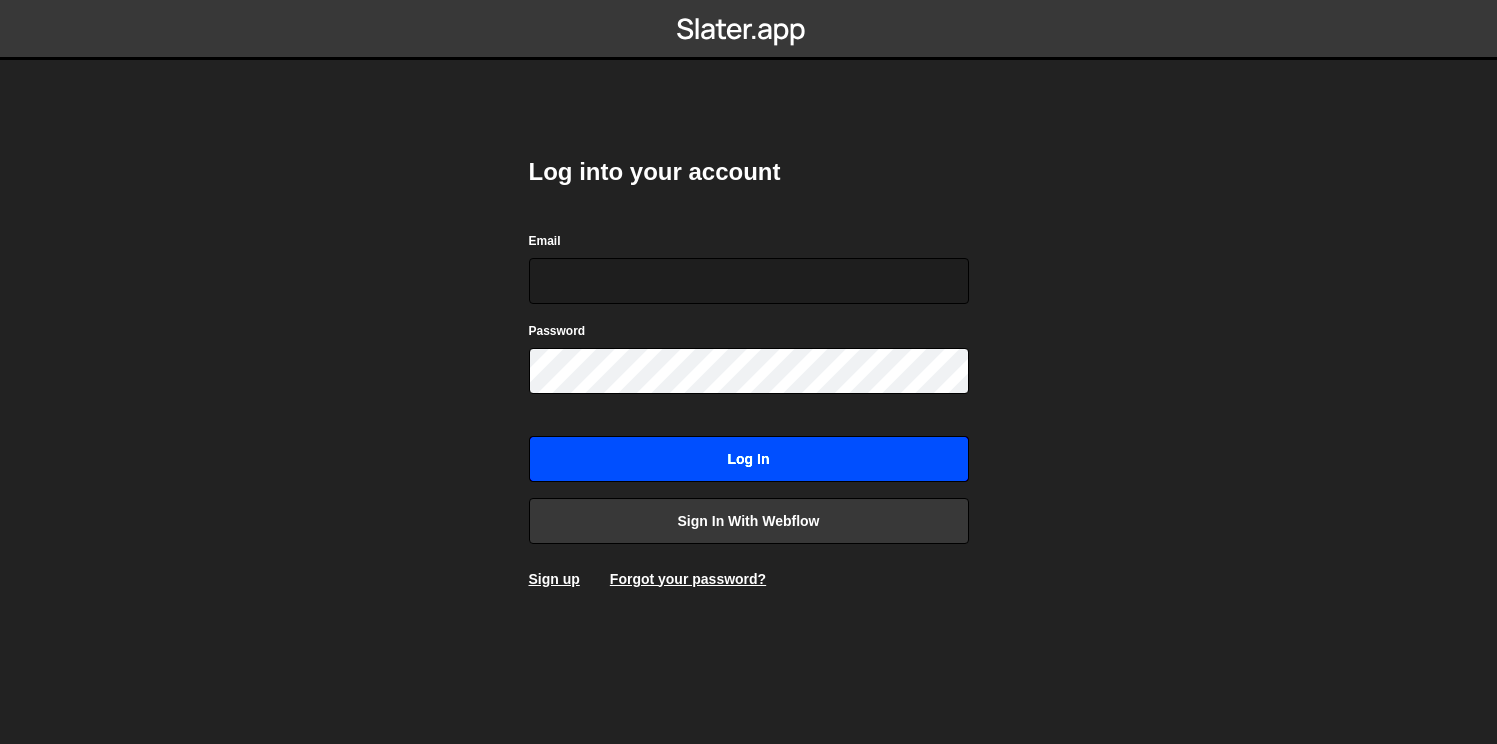 type on "[PERSON_NAME][EMAIL_ADDRESS][DOMAIN_NAME]" 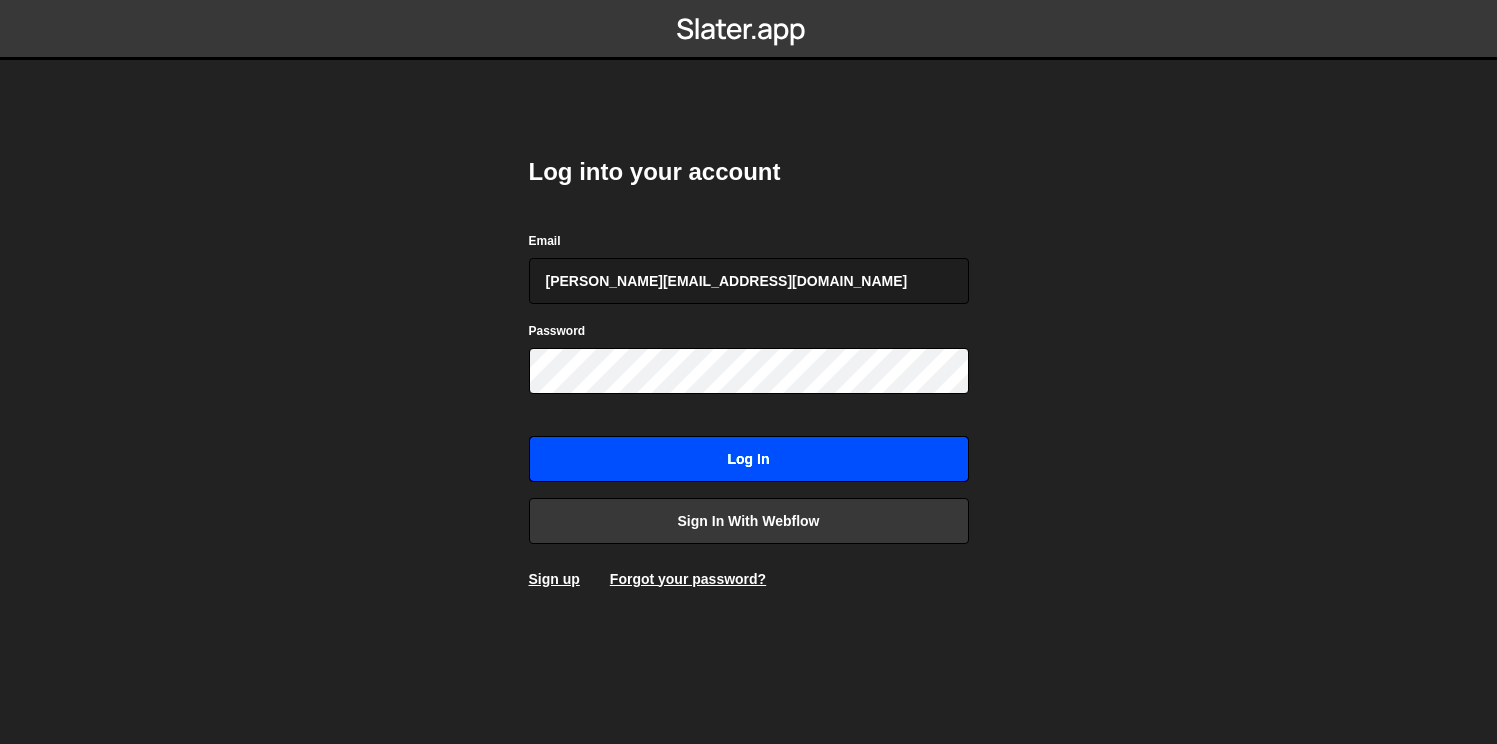click on "Log in" at bounding box center (749, 459) 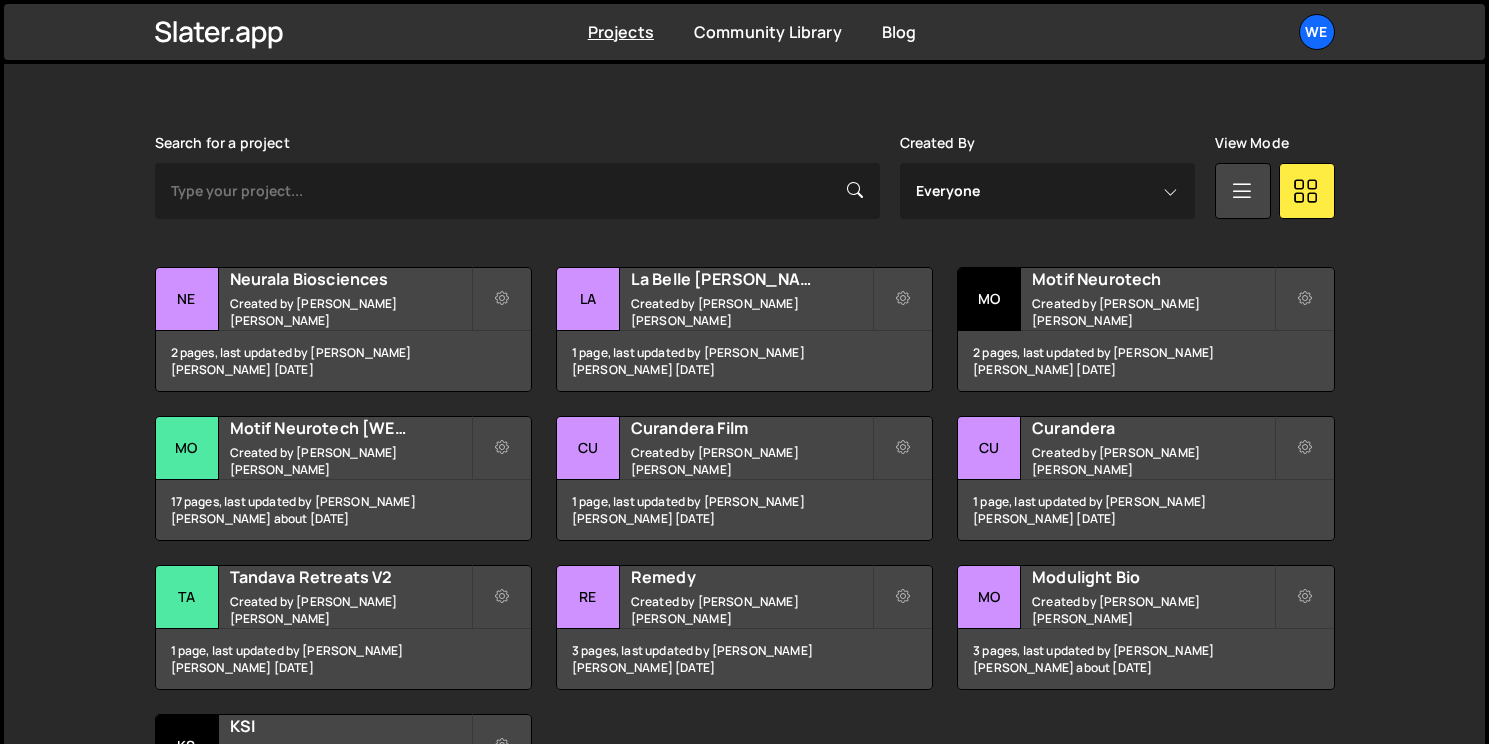 scroll, scrollTop: 540, scrollLeft: 0, axis: vertical 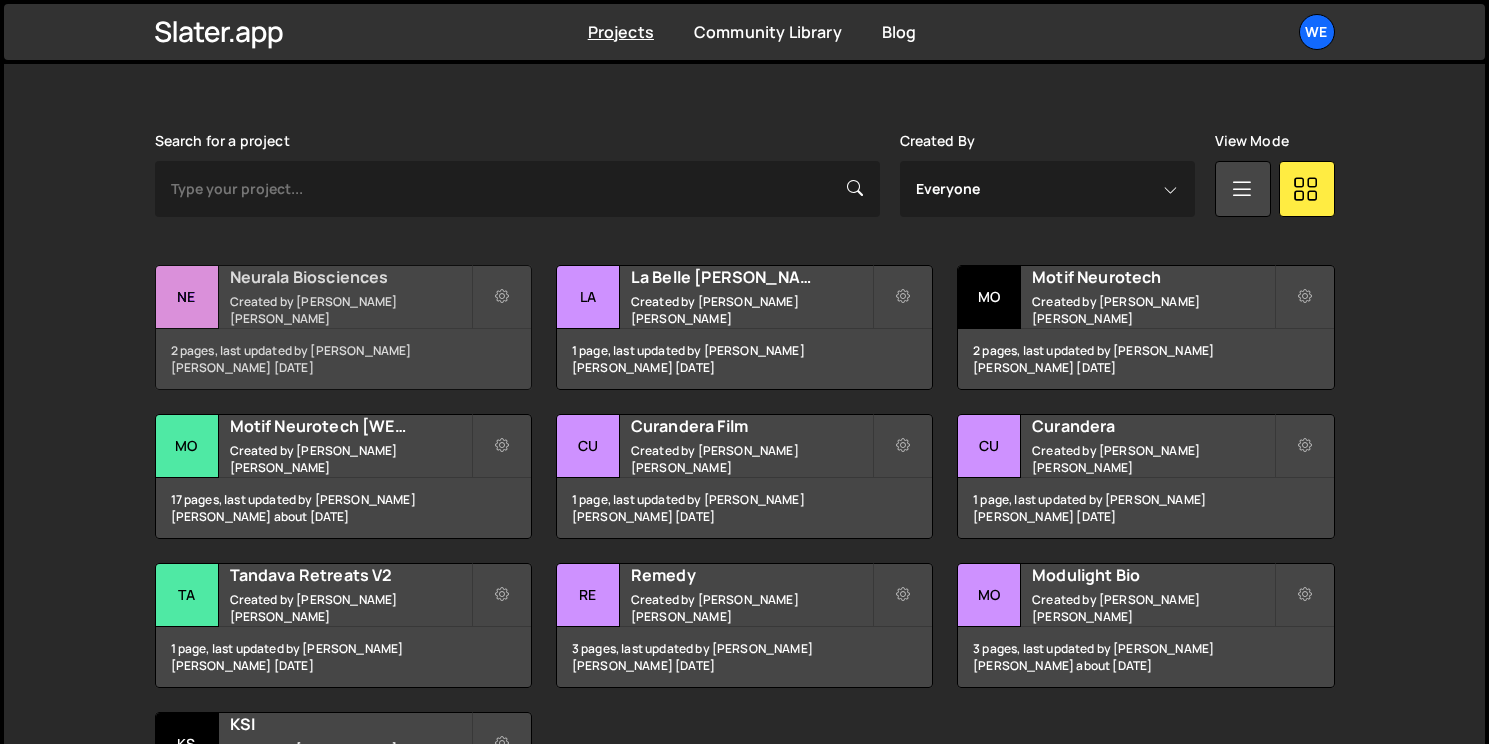 click on "Neurala Biosciences" at bounding box center [350, 277] 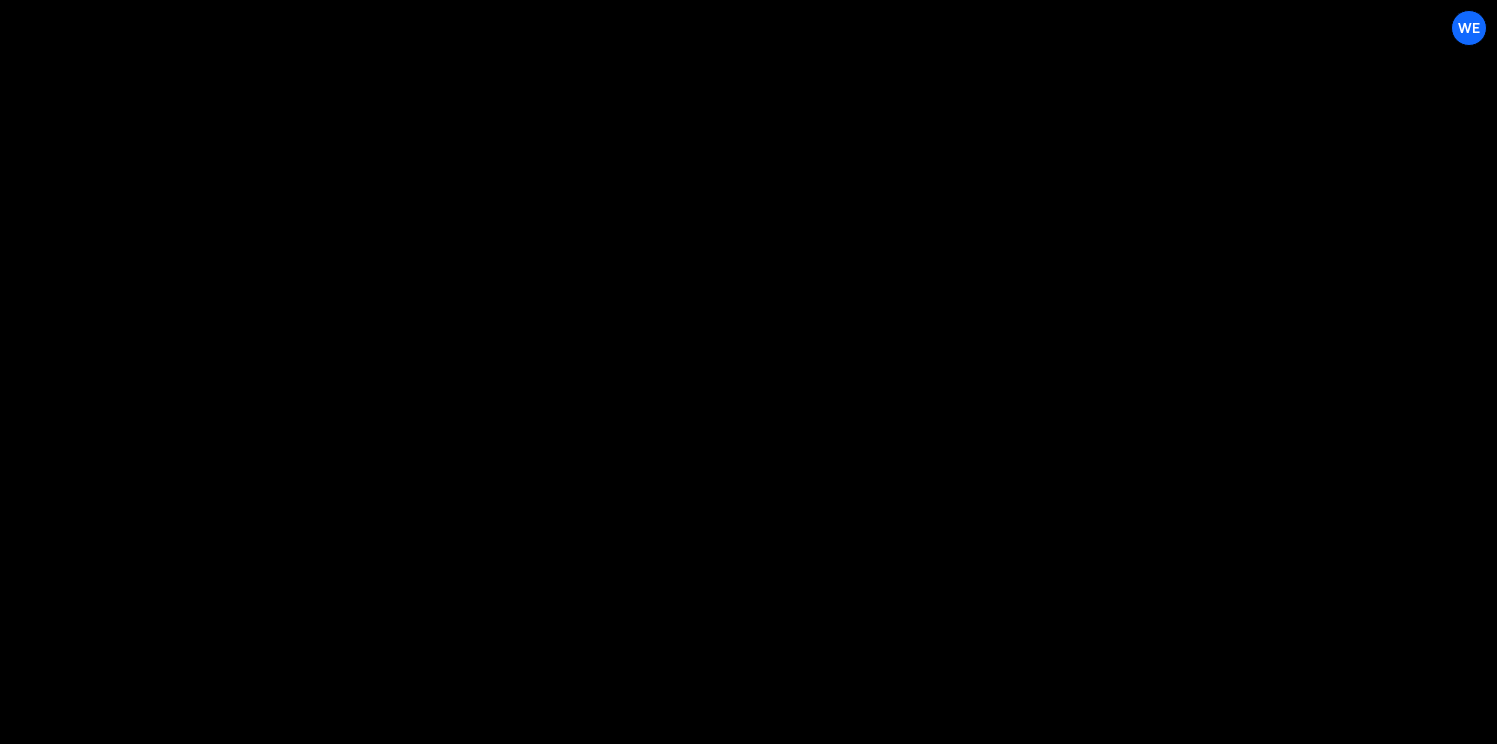 scroll, scrollTop: 0, scrollLeft: 0, axis: both 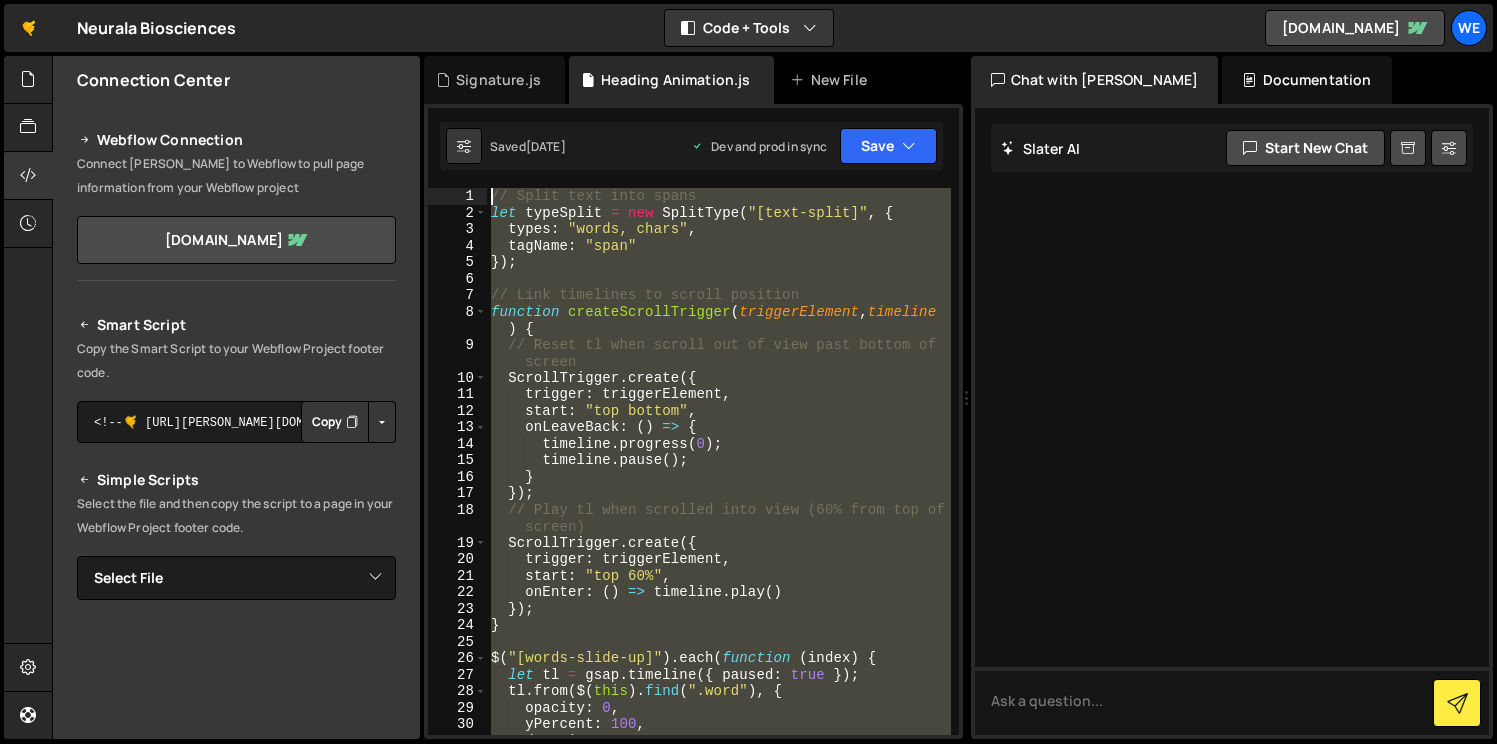 drag, startPoint x: 914, startPoint y: 474, endPoint x: 453, endPoint y: -23, distance: 677.8864 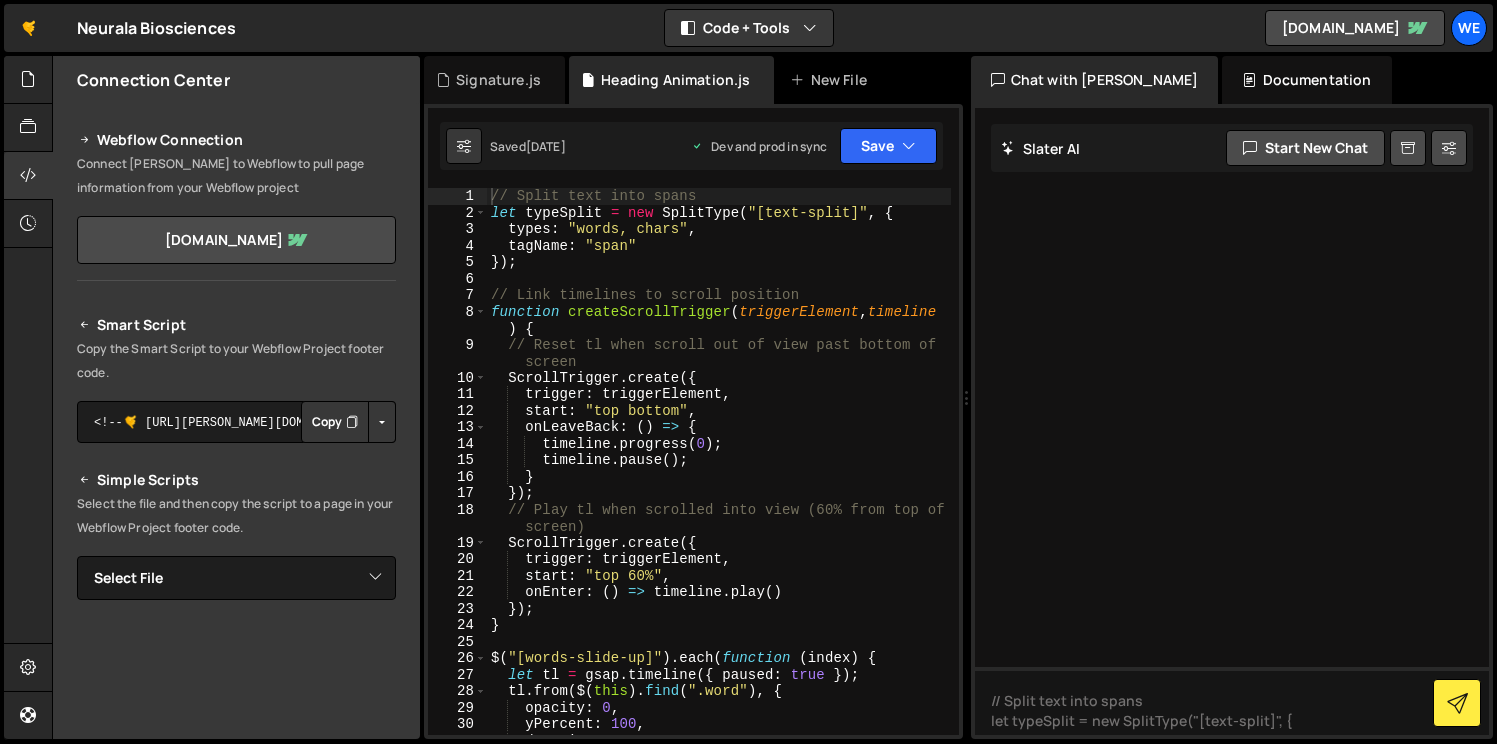 scroll, scrollTop: 0, scrollLeft: 0, axis: both 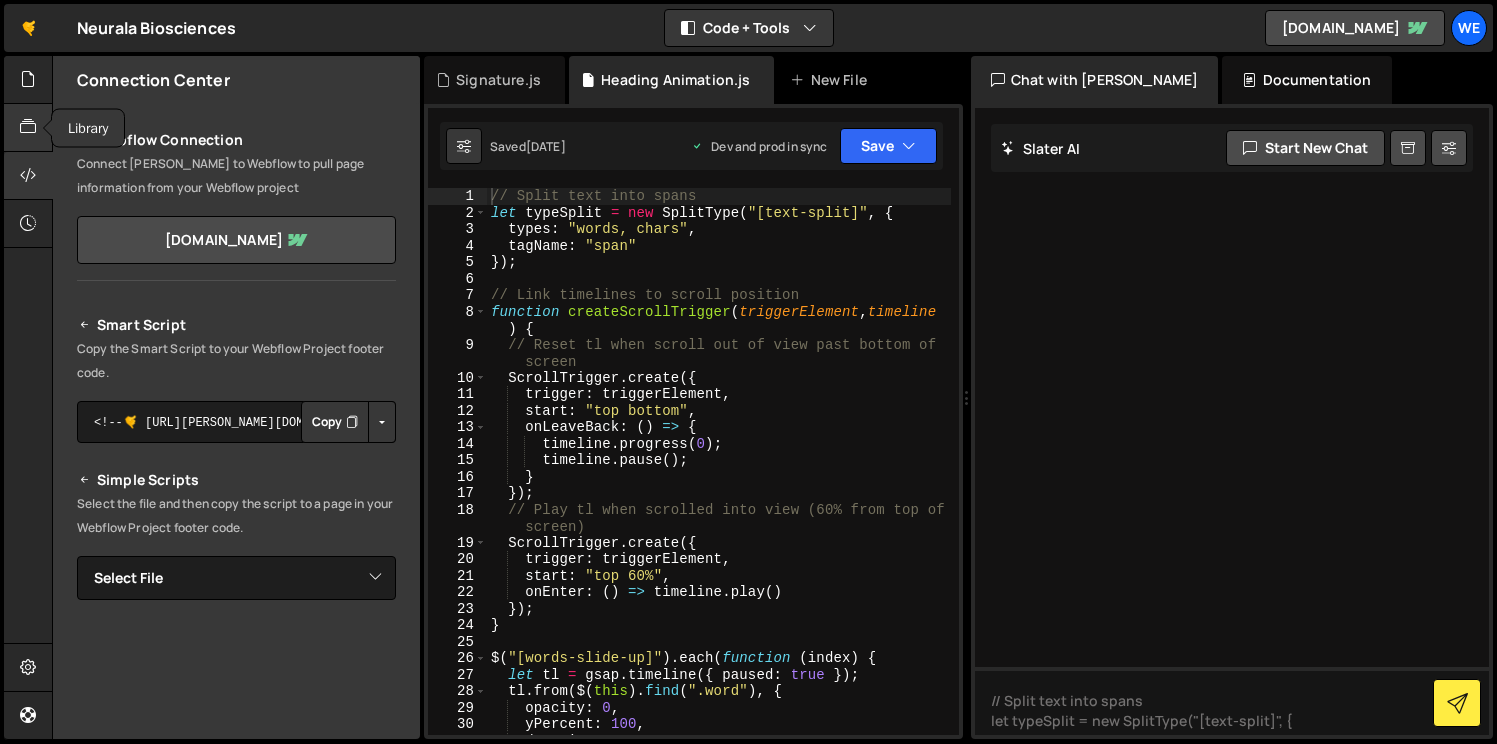click at bounding box center (28, 127) 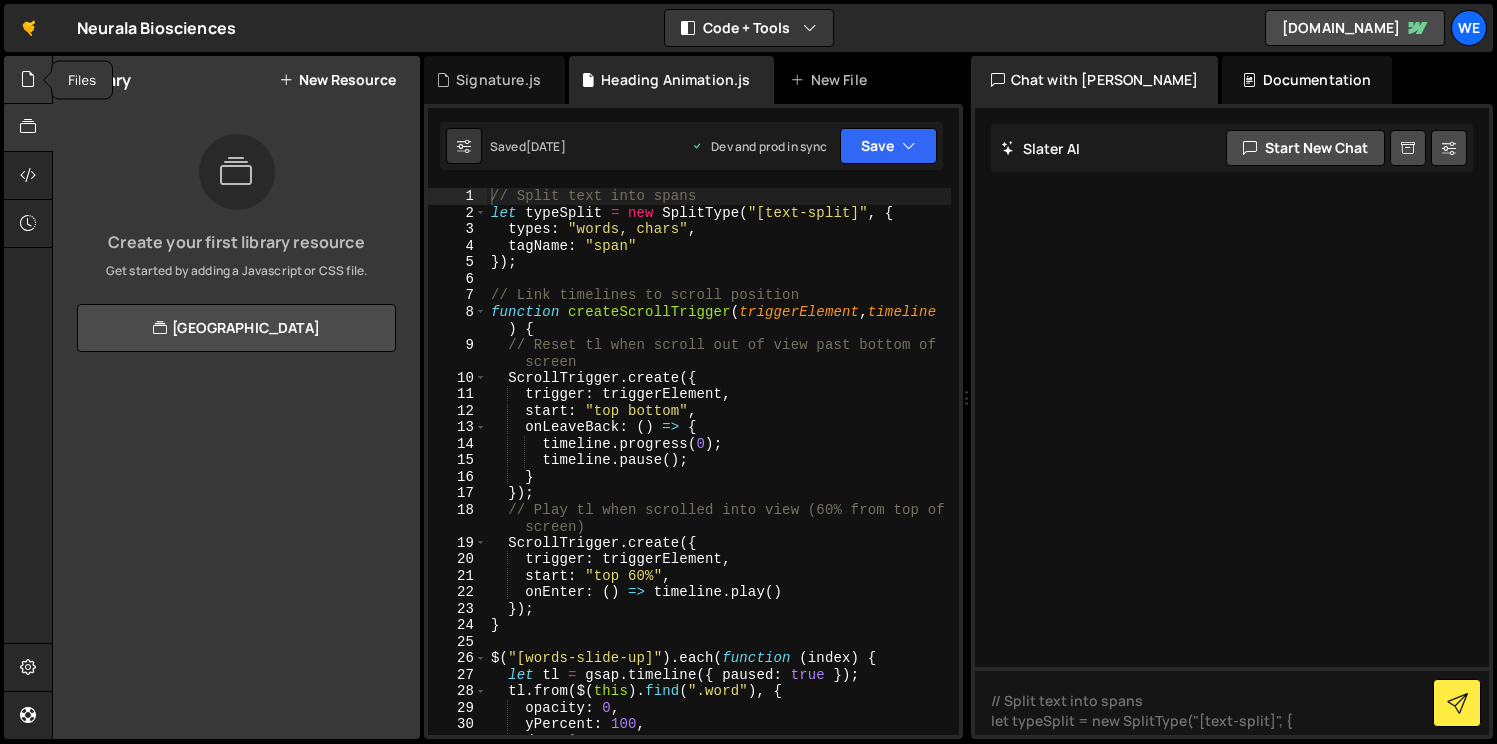 click at bounding box center [28, 79] 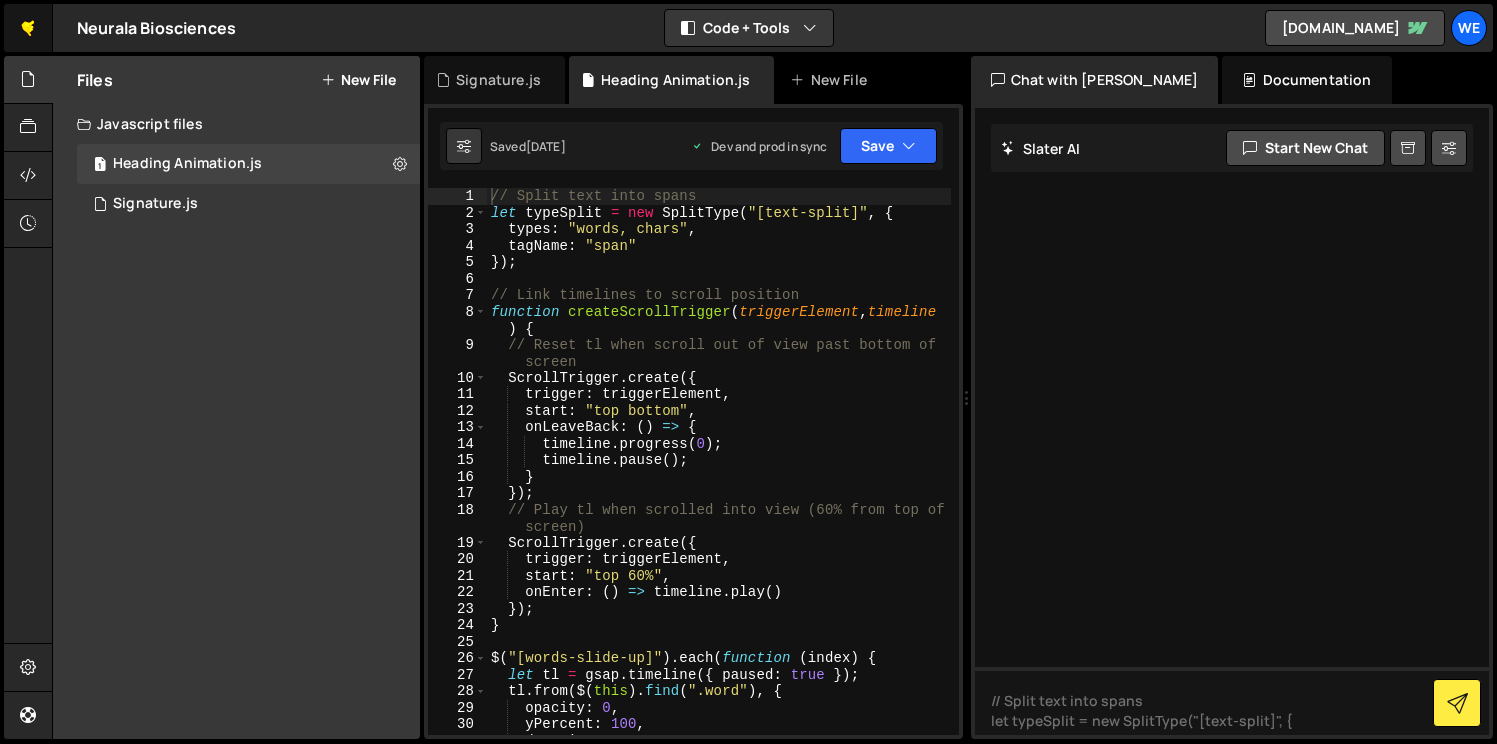 click on "🤙" at bounding box center (28, 28) 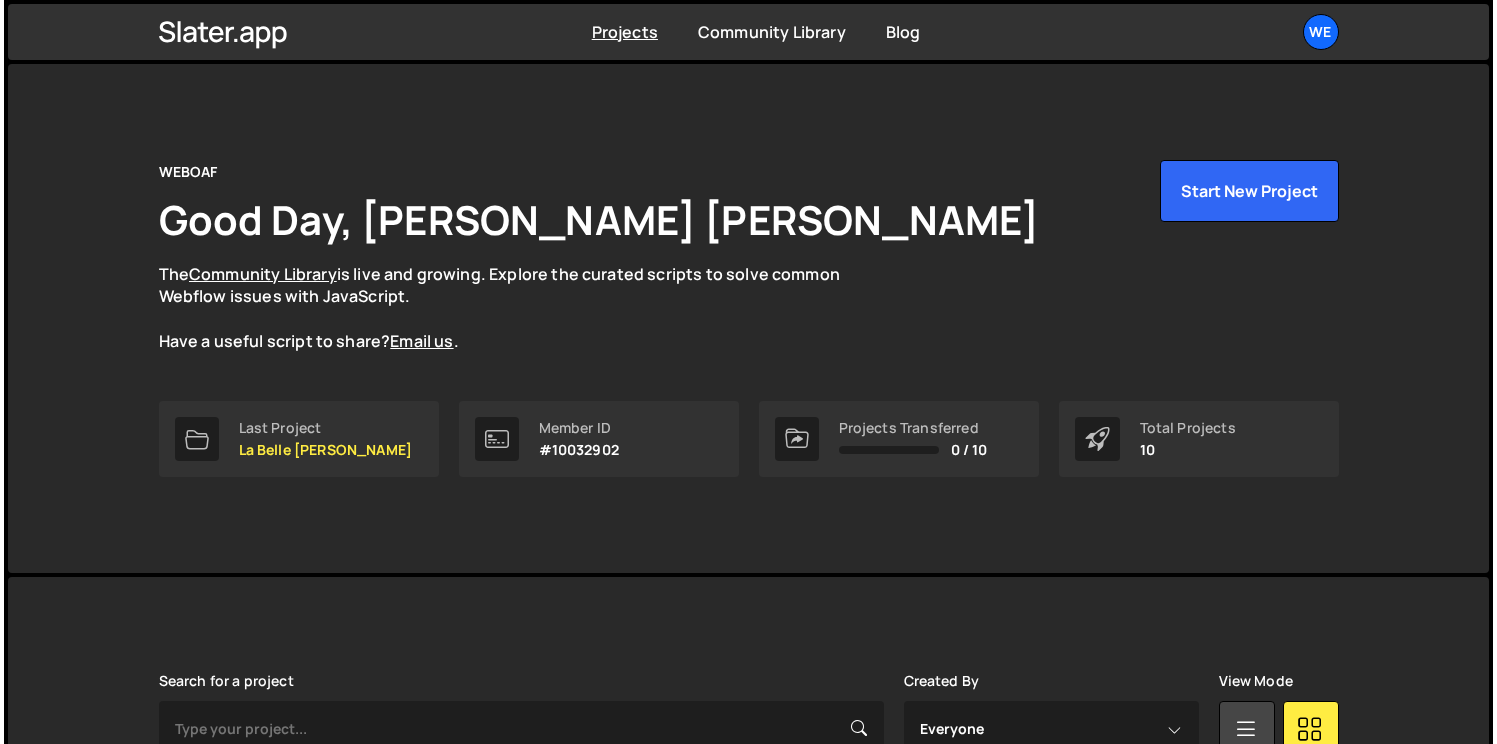 scroll, scrollTop: 0, scrollLeft: 0, axis: both 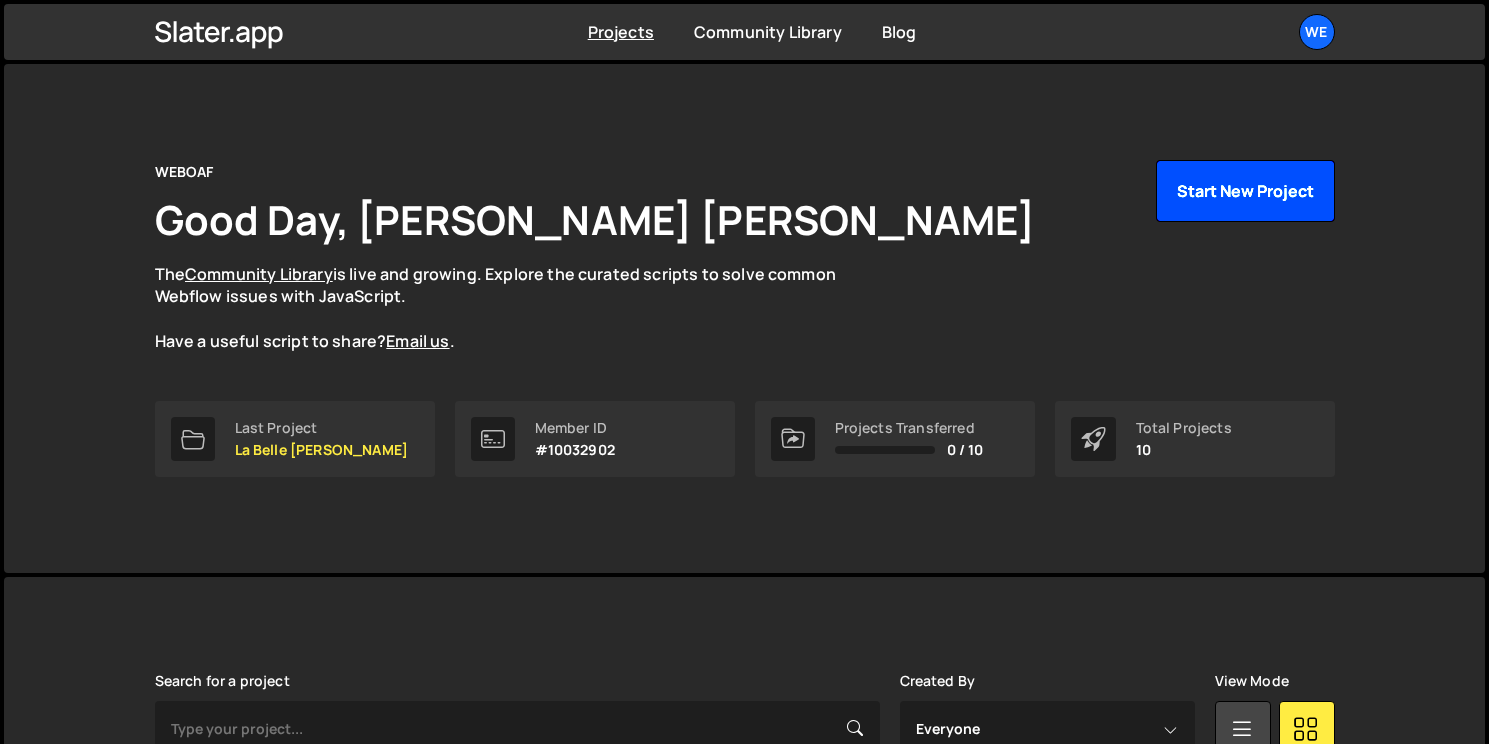 click on "Start New Project" at bounding box center (1245, 191) 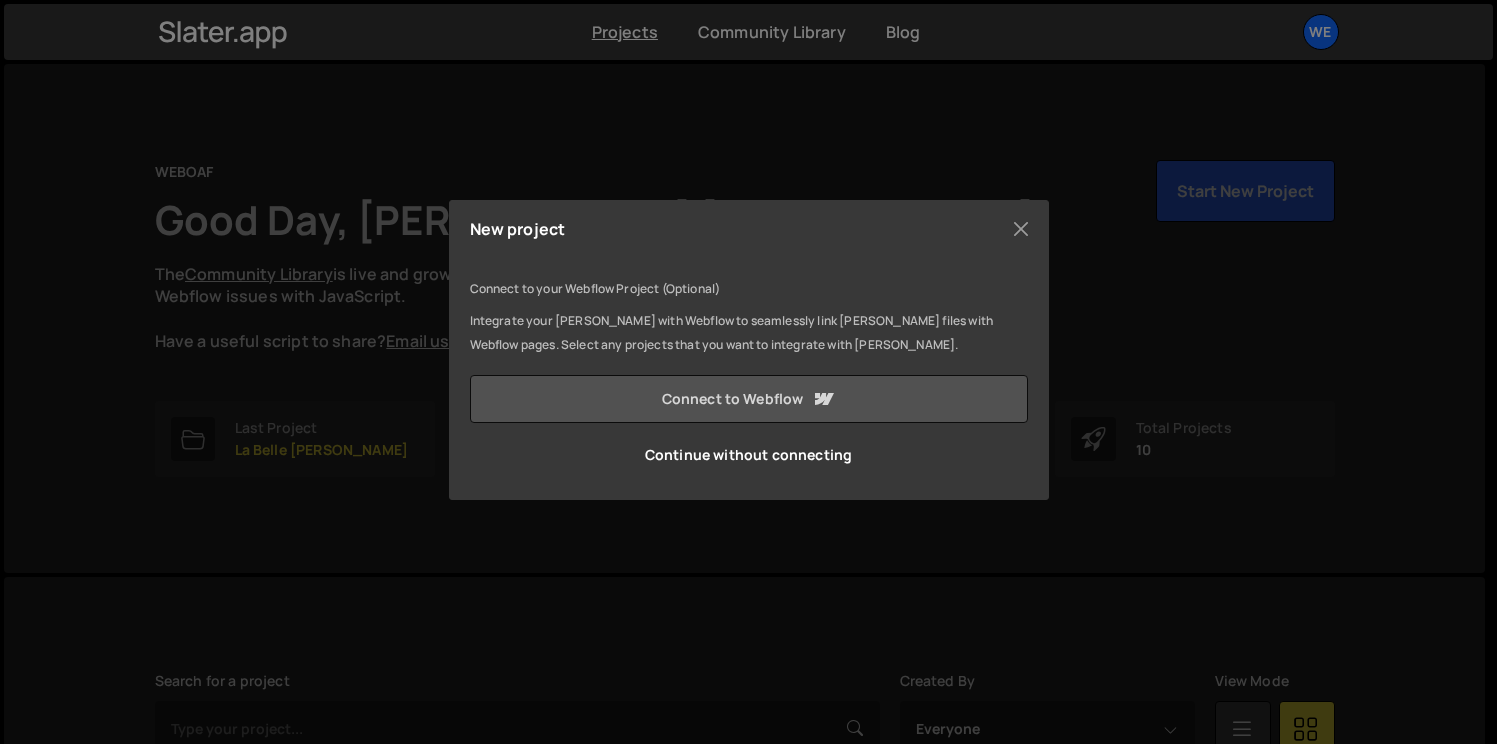 click on "Connect to Webflow" at bounding box center [749, 399] 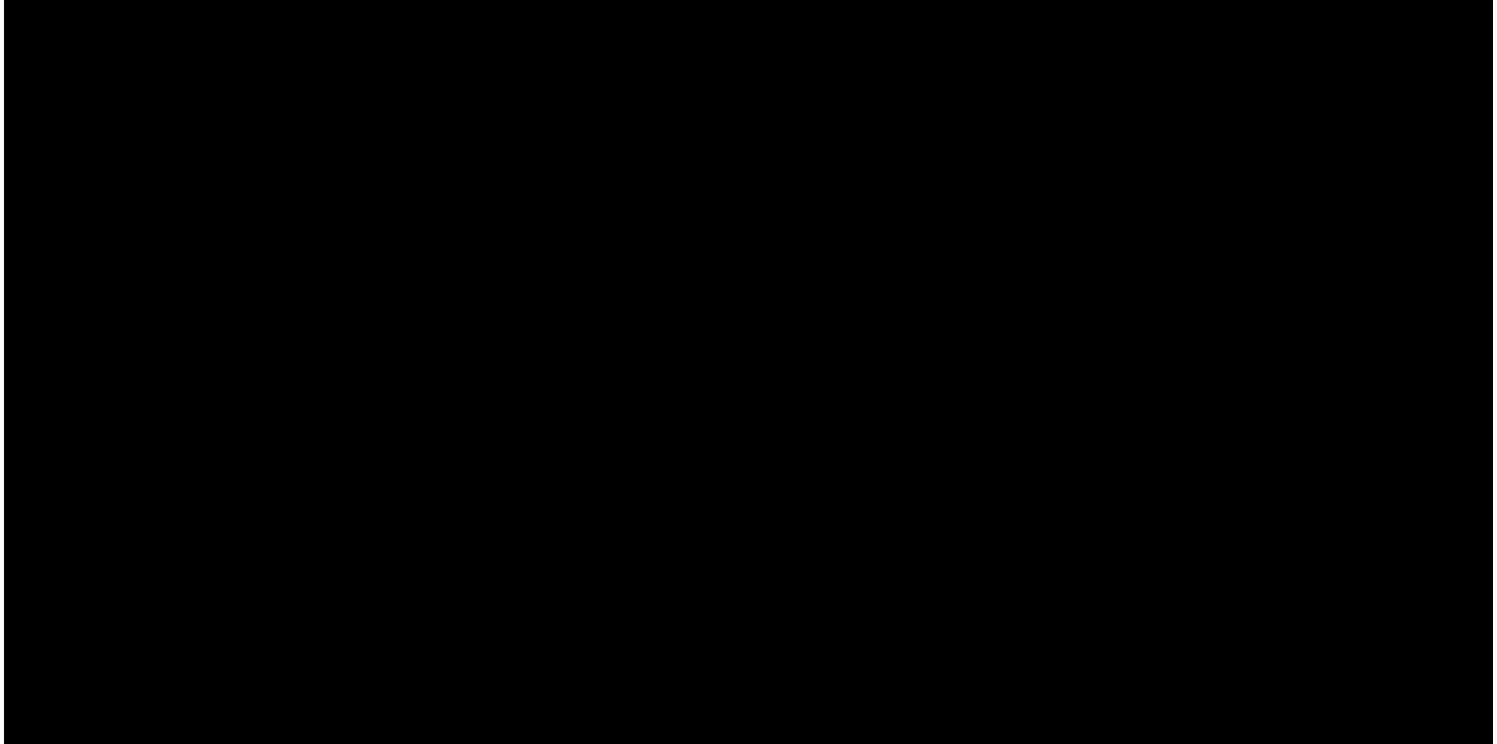 scroll, scrollTop: 0, scrollLeft: 0, axis: both 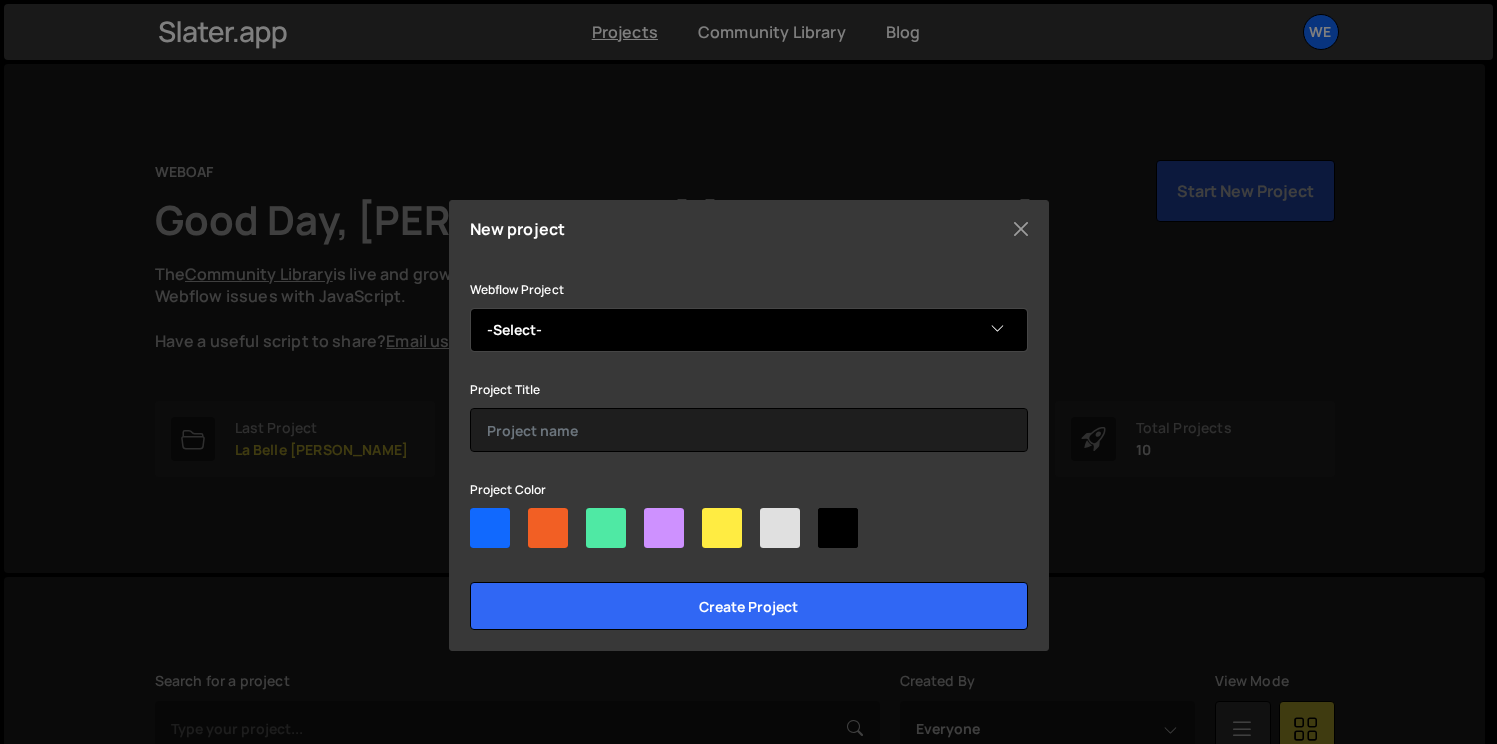 click on "-Select-
ACTENIQ
Acteniq" at bounding box center (749, 330) 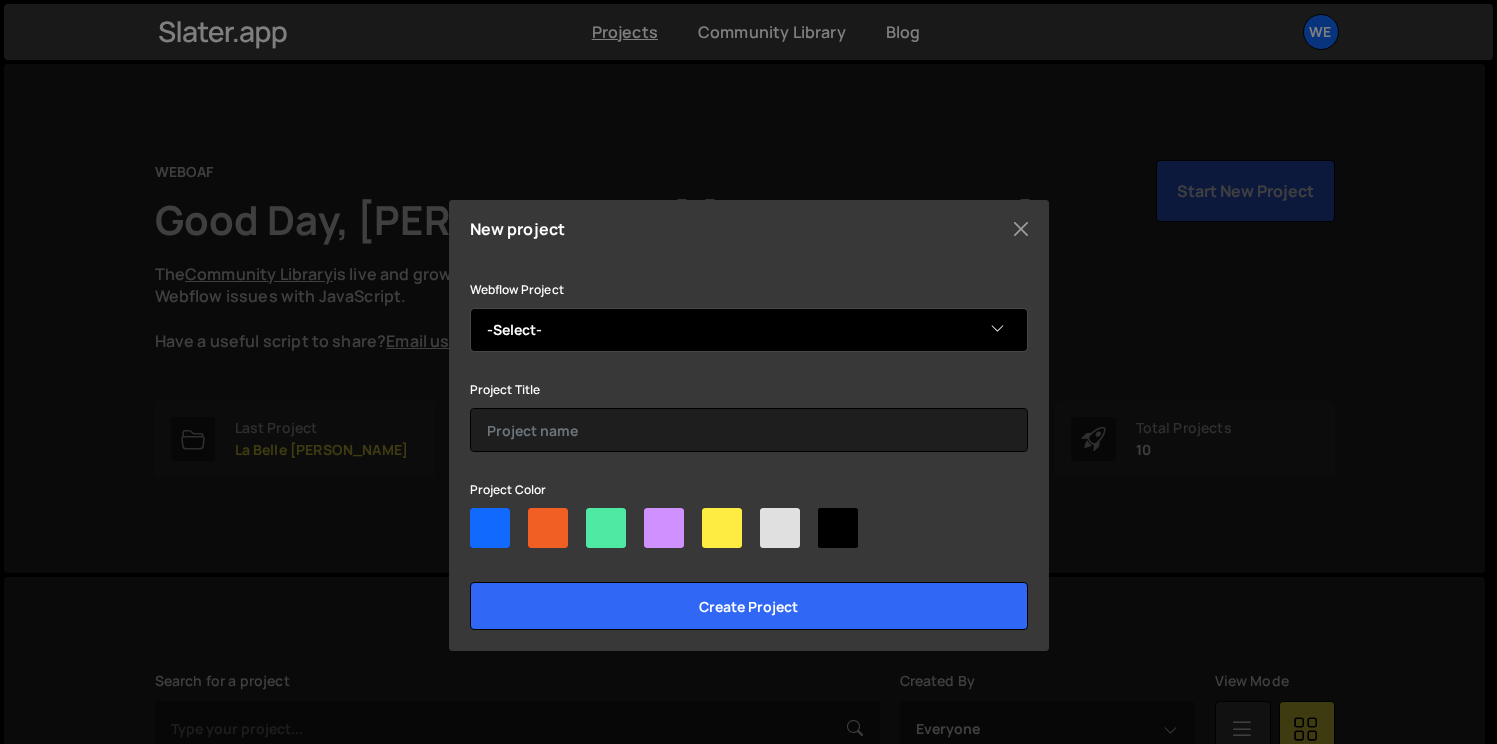 select on "686e3868da79f51eae44444b" 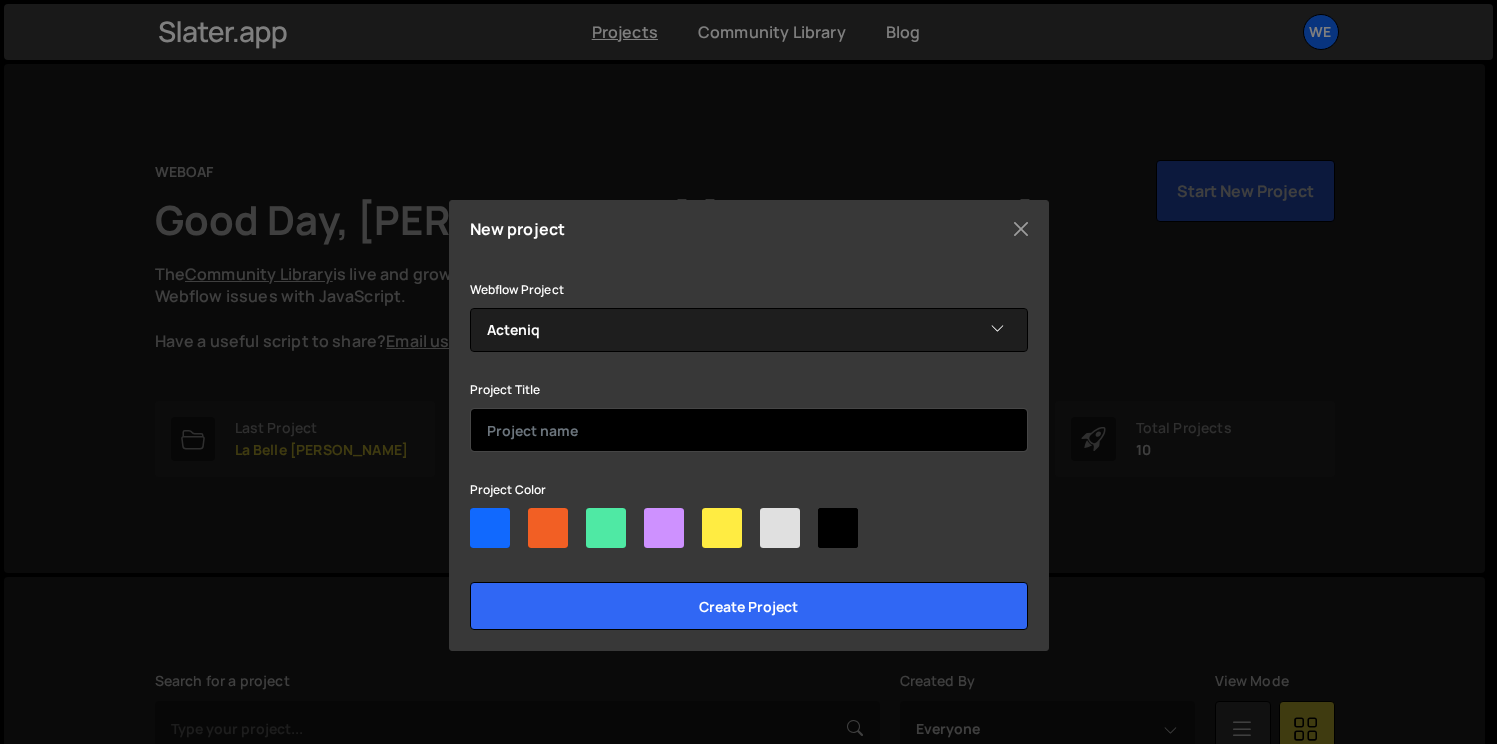 click at bounding box center (749, 430) 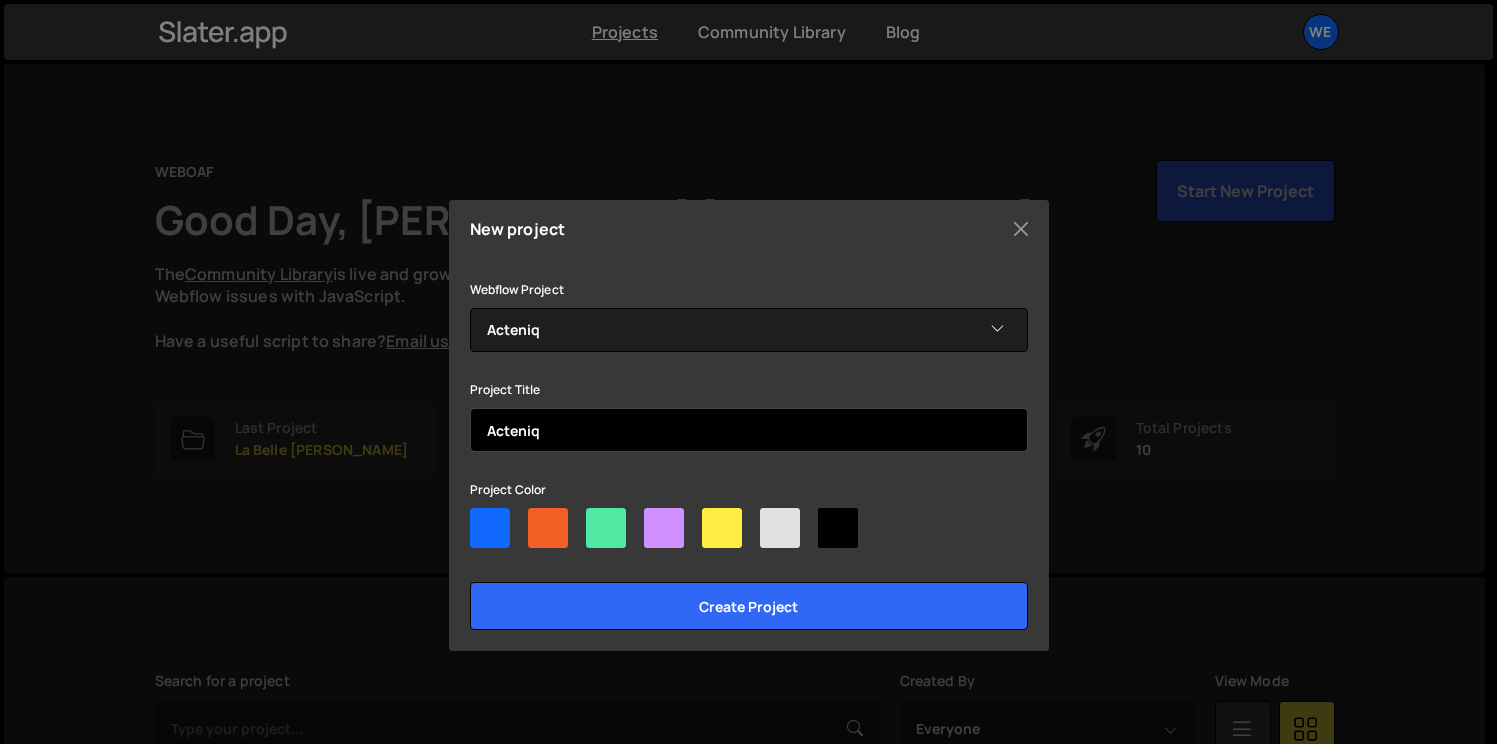 type on "Acteniq" 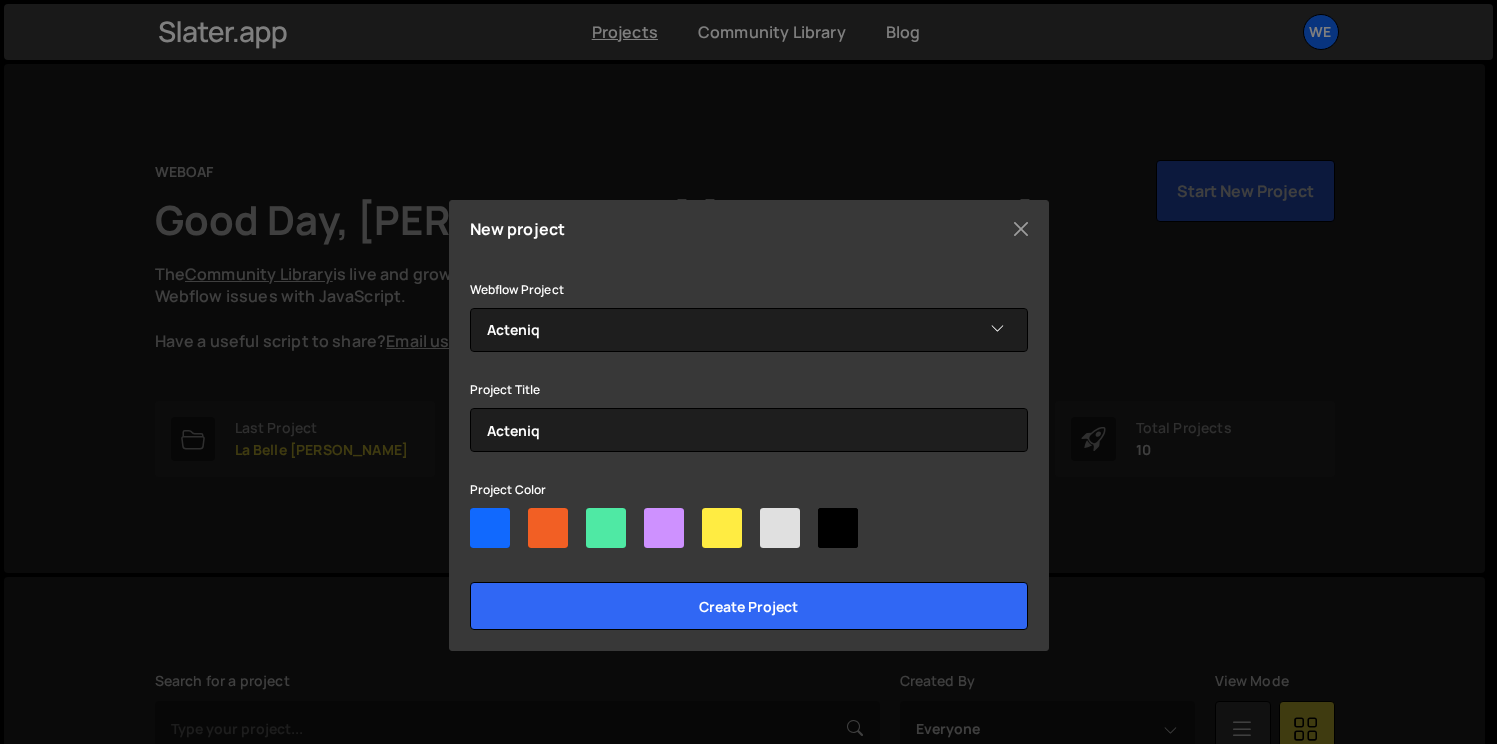 click at bounding box center (548, 528) 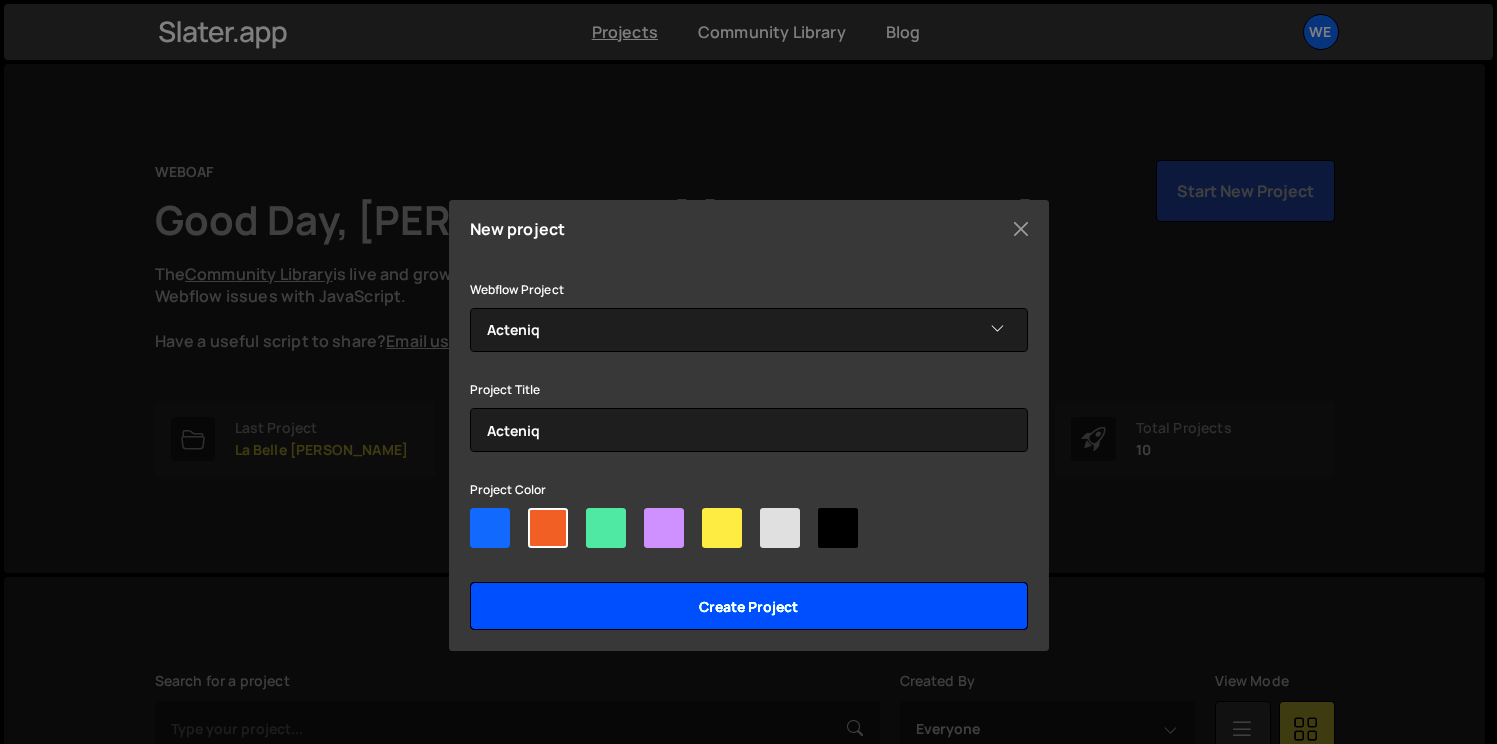 click on "Create project" at bounding box center (749, 606) 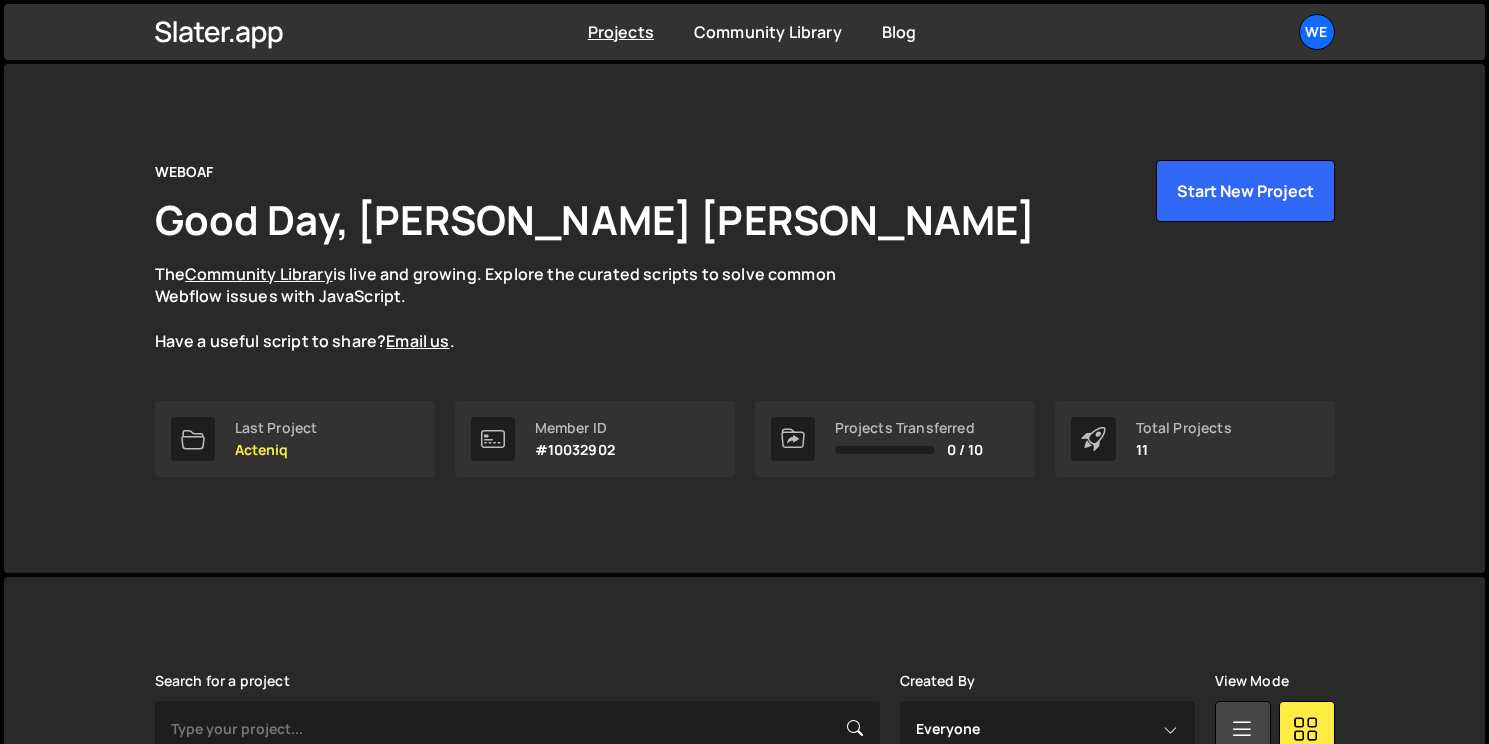 scroll, scrollTop: 579, scrollLeft: 0, axis: vertical 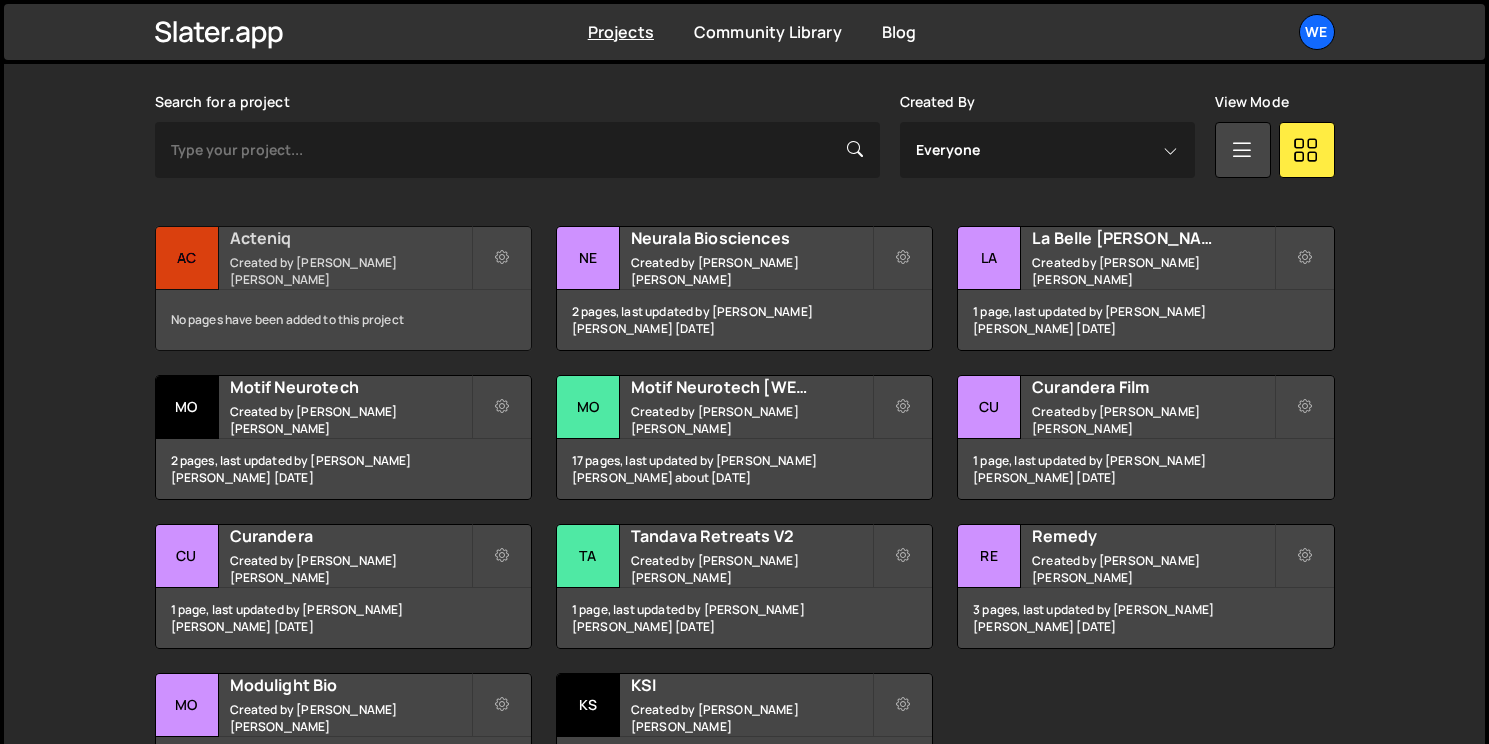 click on "Acteniq" at bounding box center (350, 238) 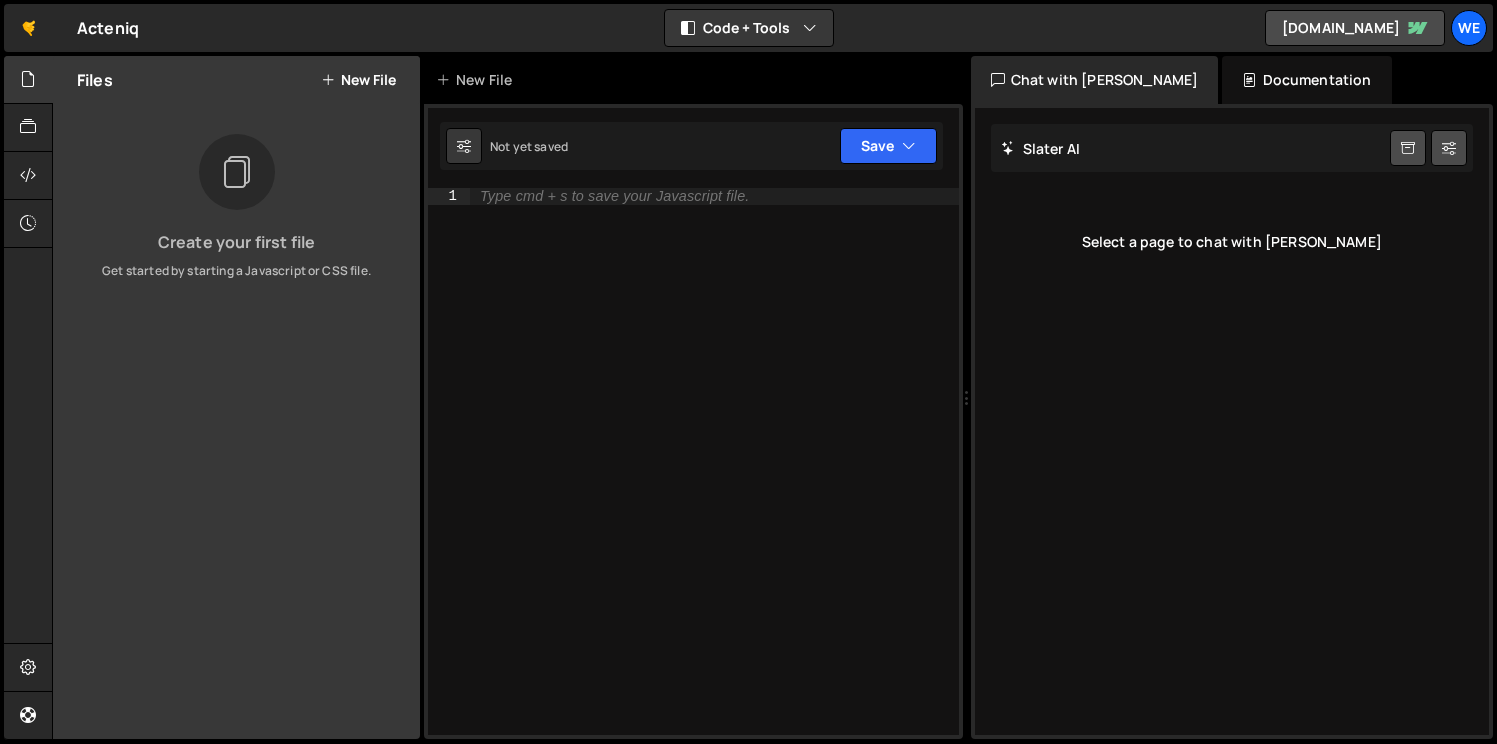 scroll, scrollTop: 0, scrollLeft: 0, axis: both 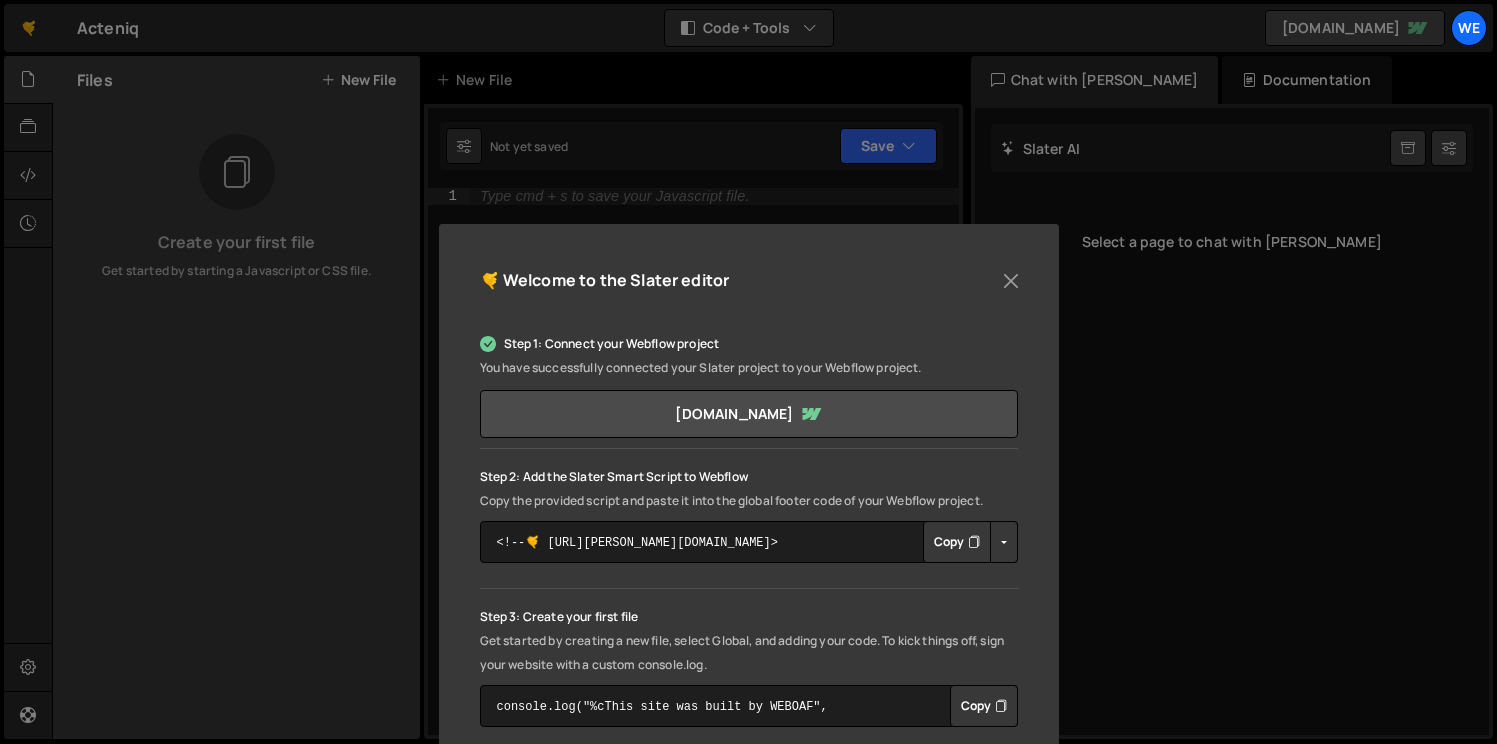 click on "Copy" at bounding box center [957, 542] 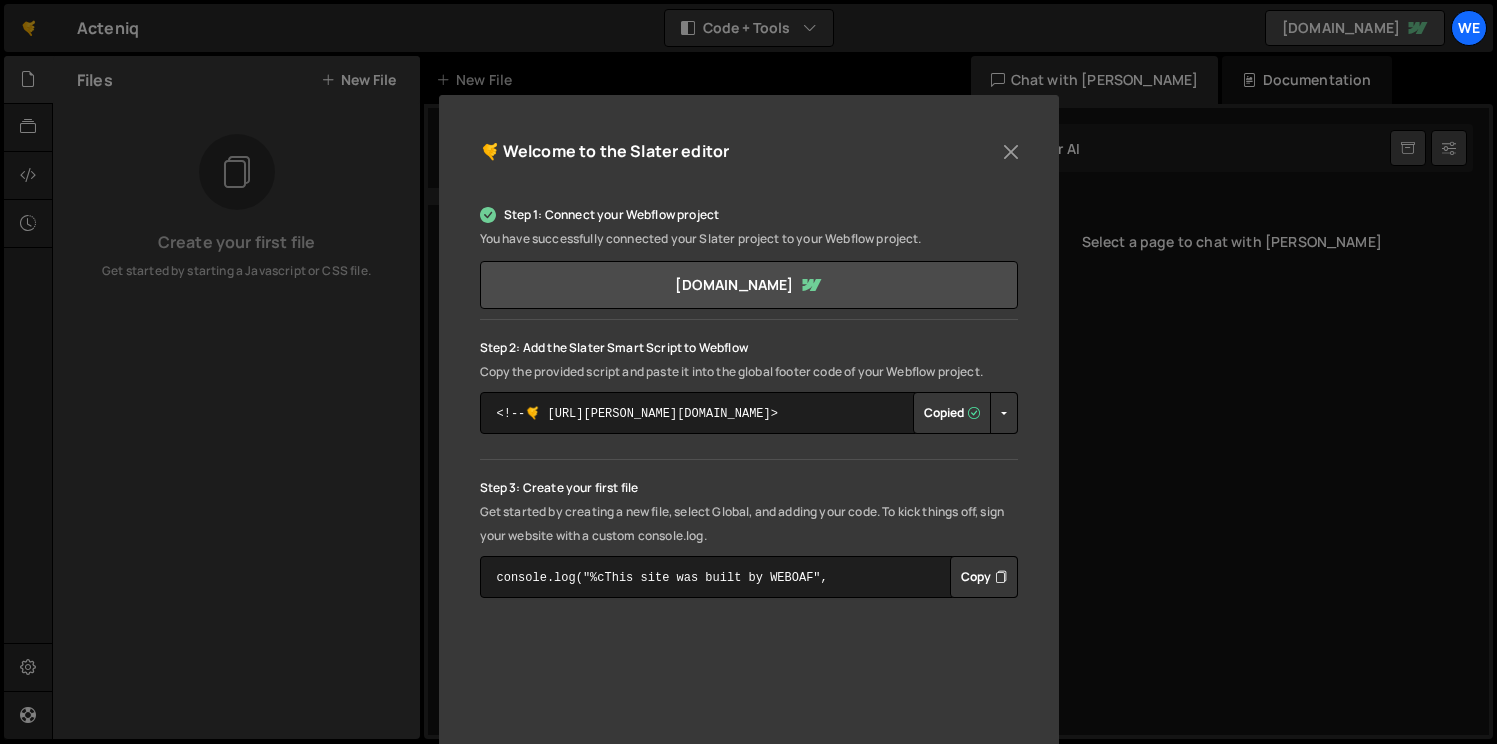 scroll, scrollTop: 138, scrollLeft: 0, axis: vertical 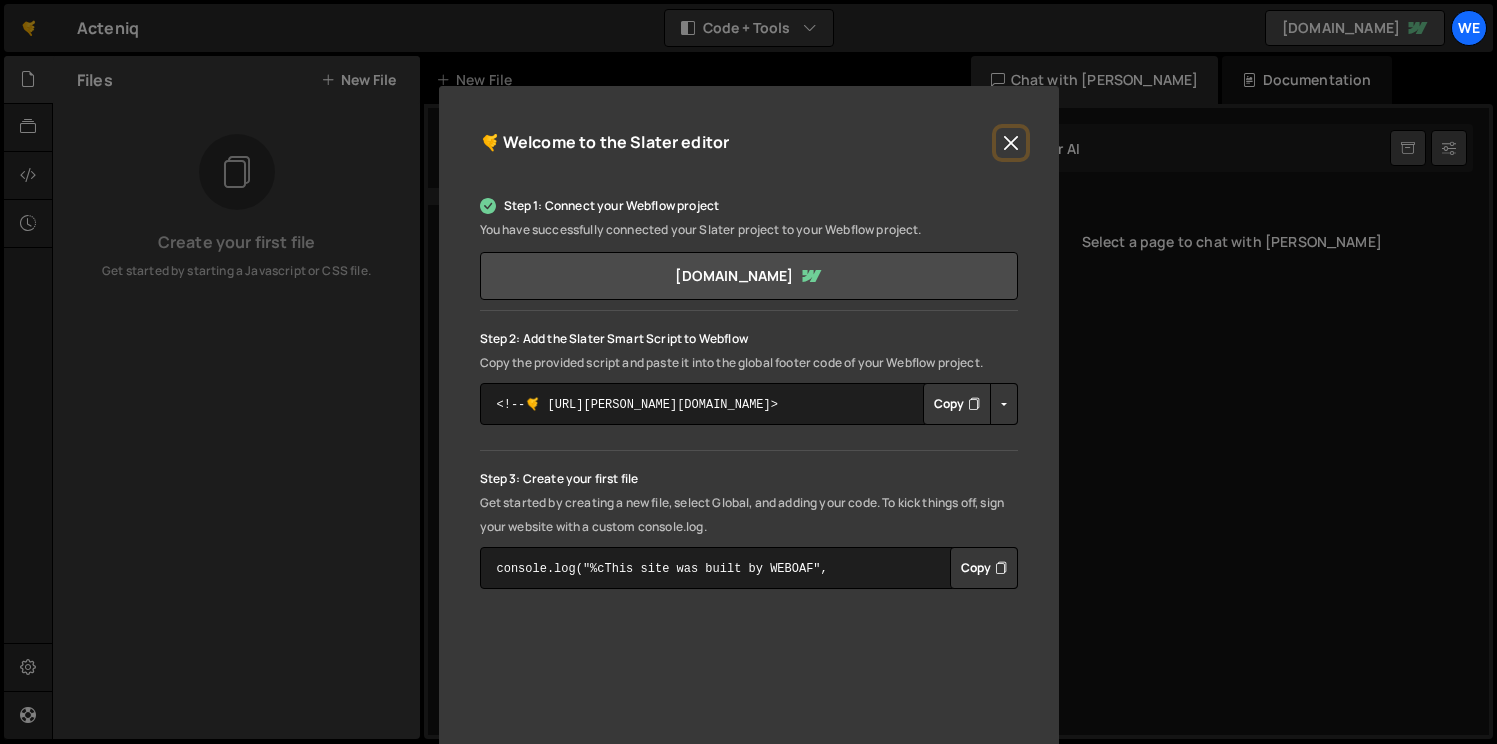 click at bounding box center (1011, 143) 